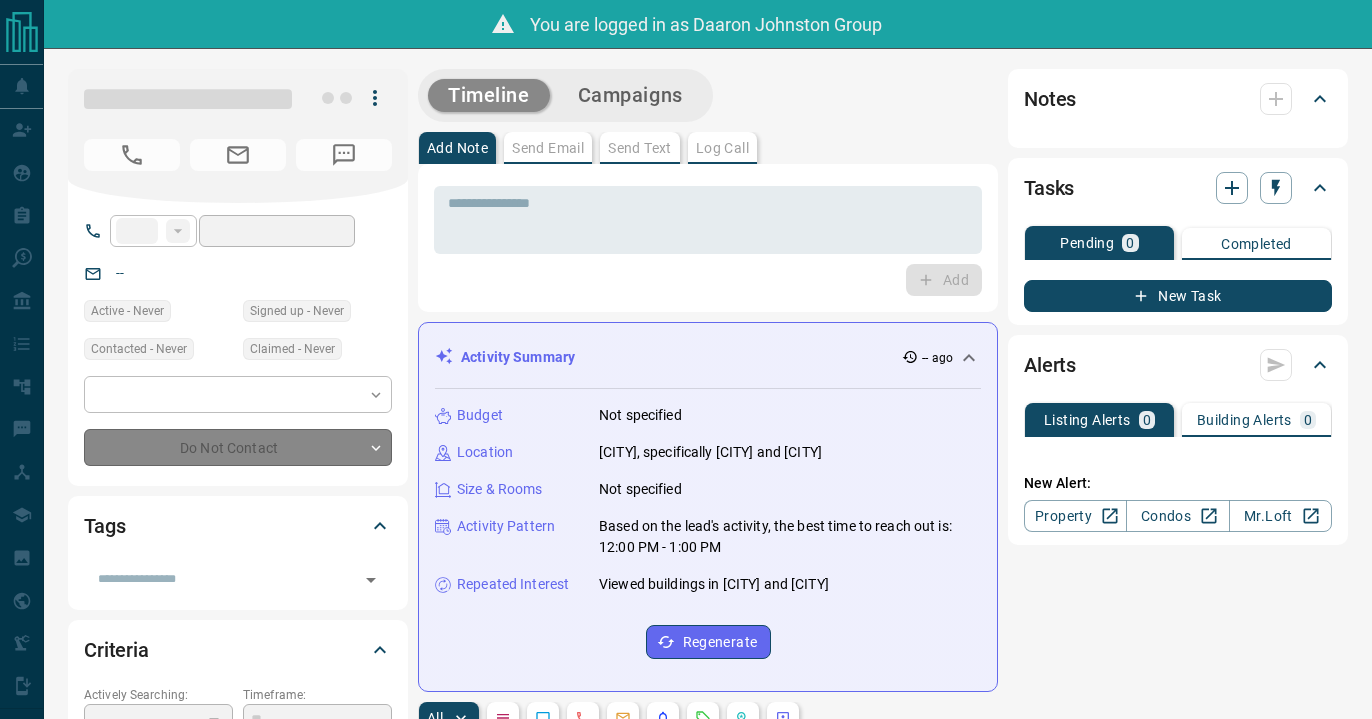 scroll, scrollTop: 0, scrollLeft: 0, axis: both 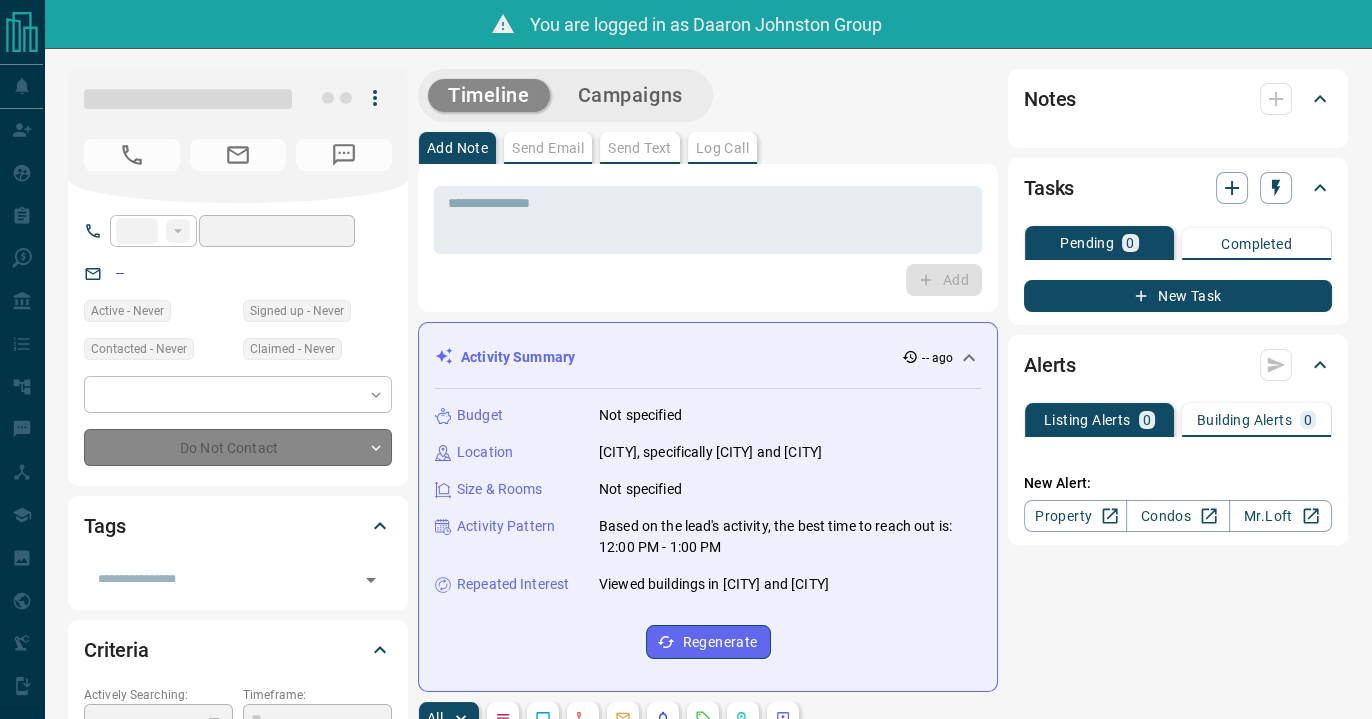 type on "**" 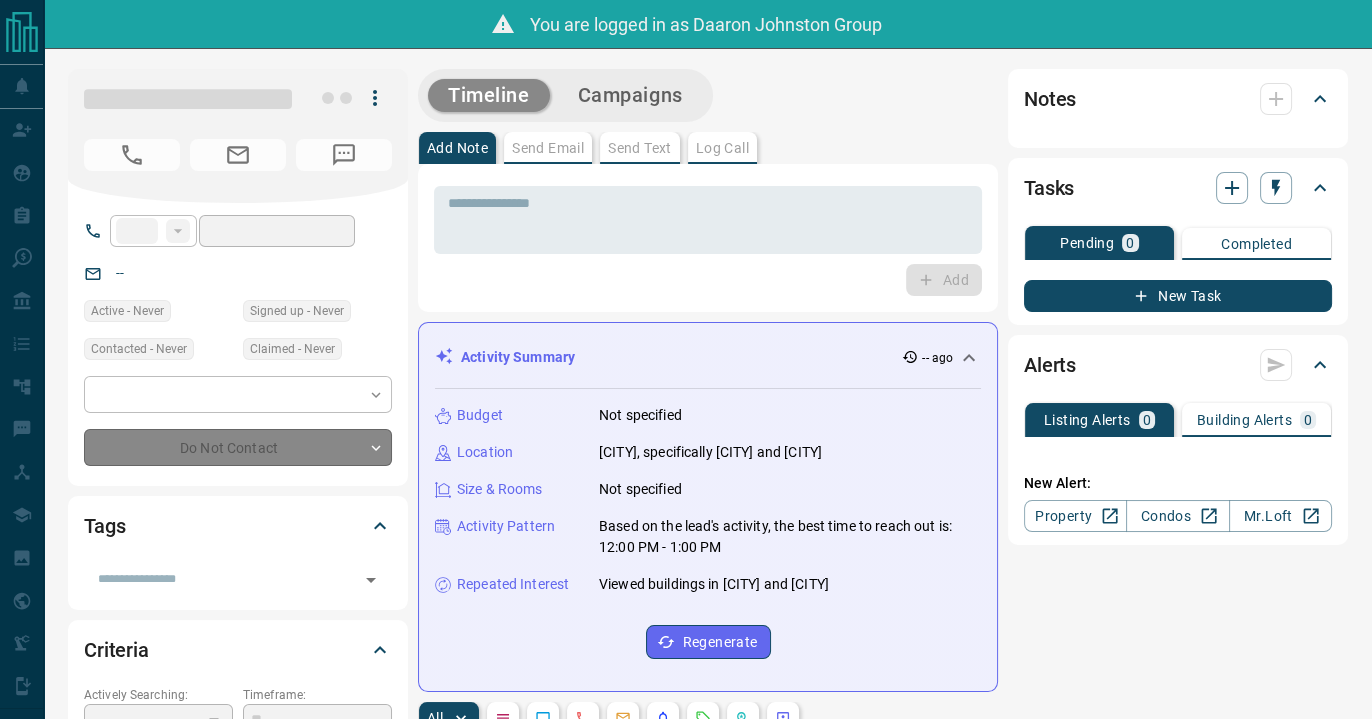 type on "**********" 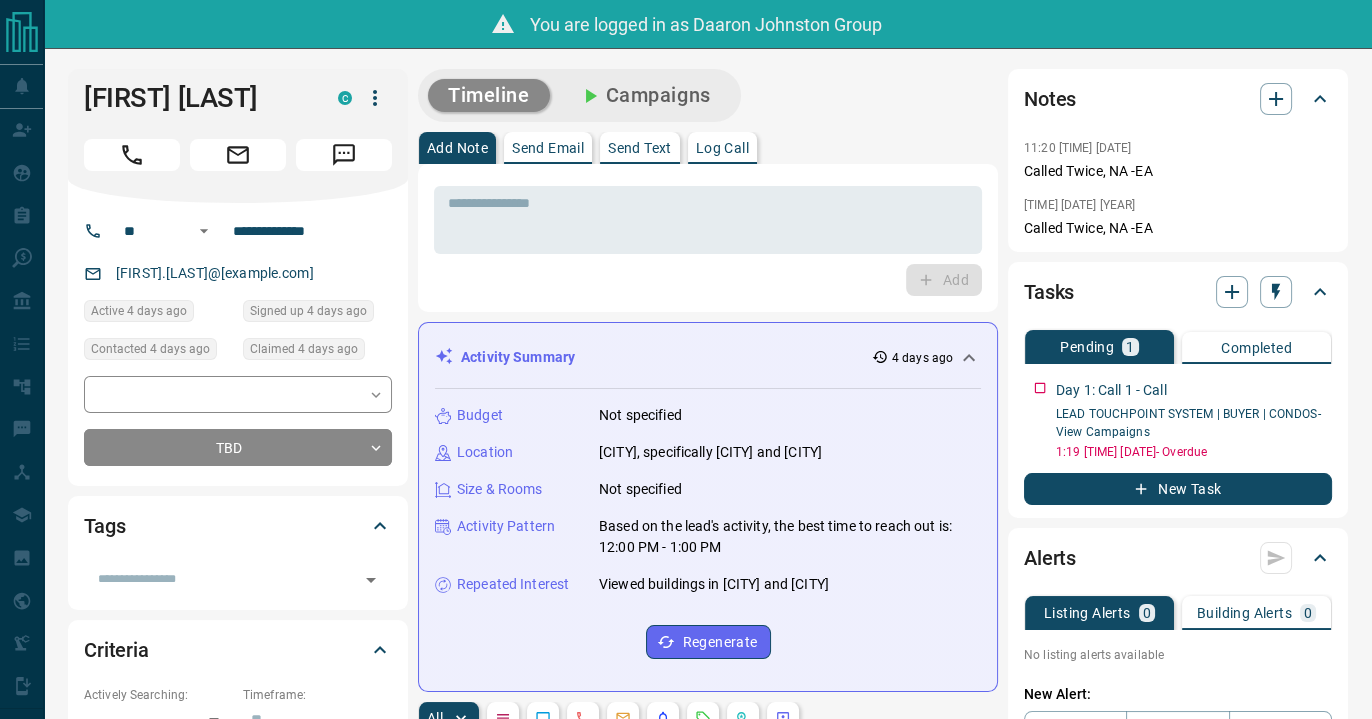 click on "Timeline Campaigns" at bounding box center (708, 95) 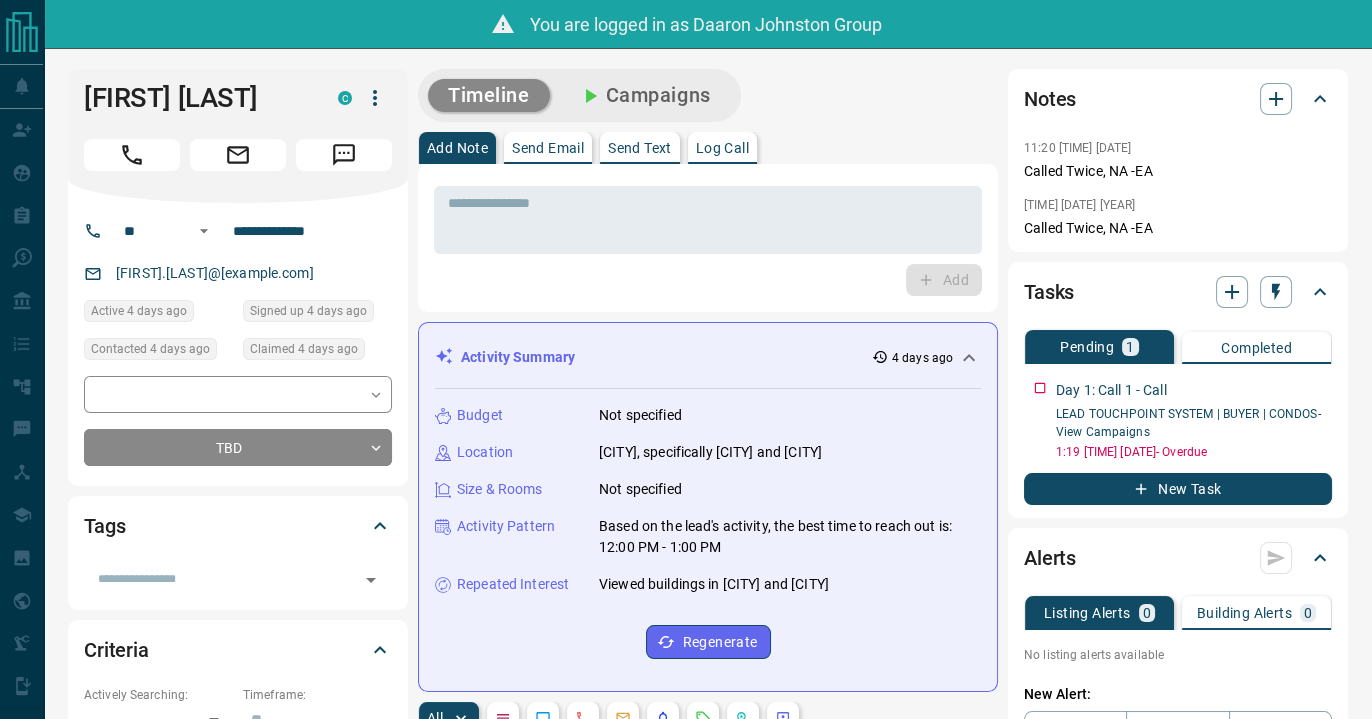 click on "Add Note Send Email Send Text Log Call" at bounding box center (708, 148) 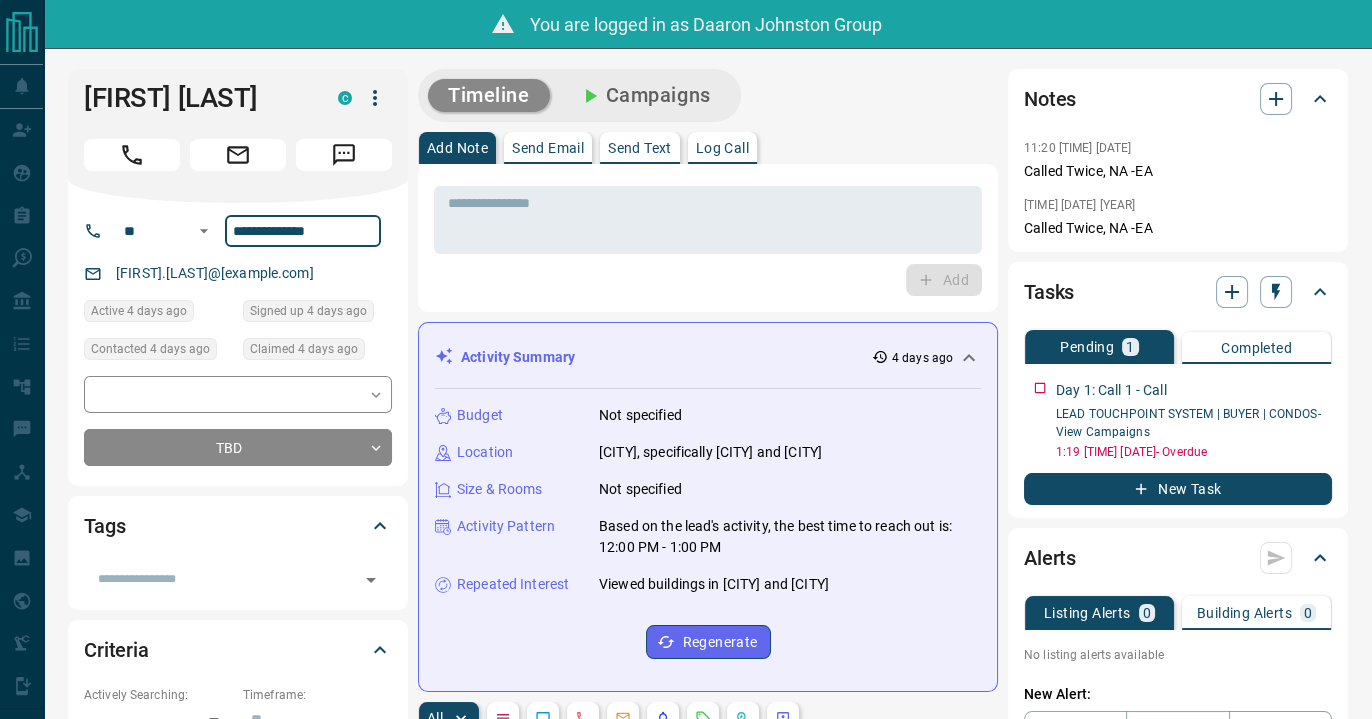 click on "**********" at bounding box center (303, 231) 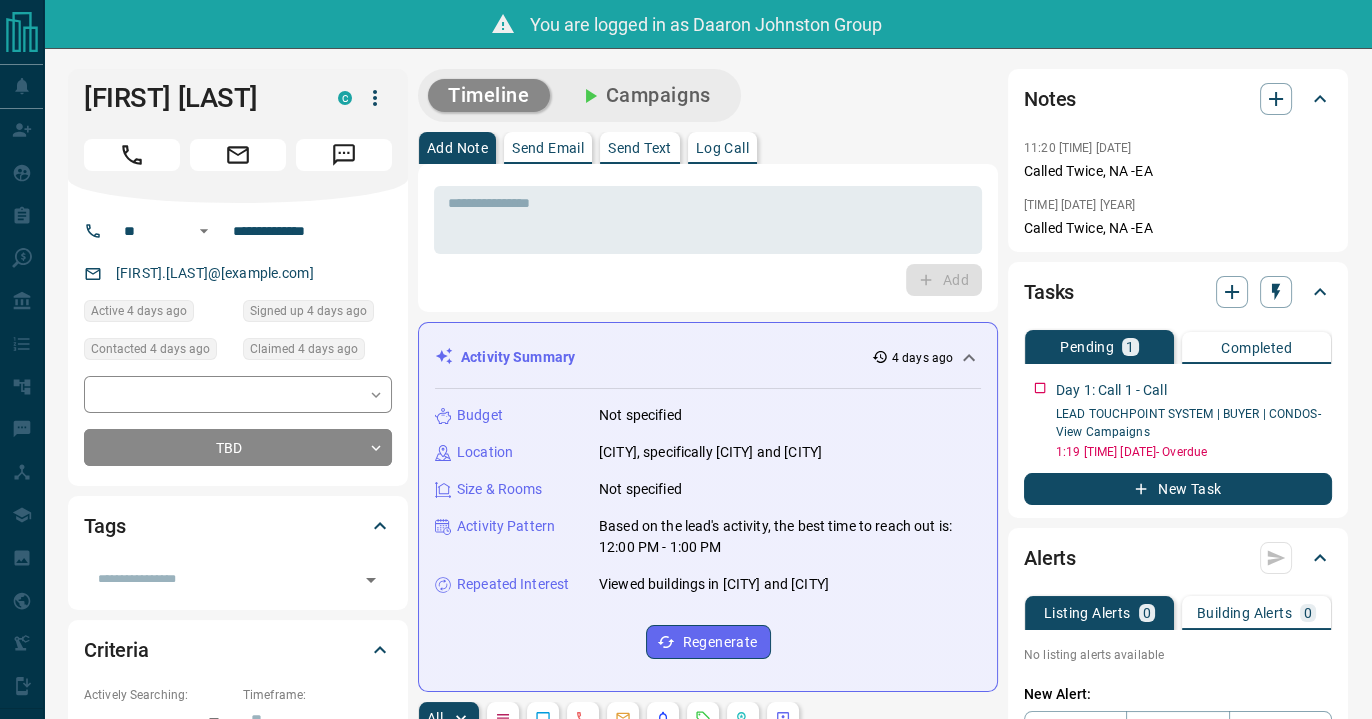 click on "Add" at bounding box center (708, 280) 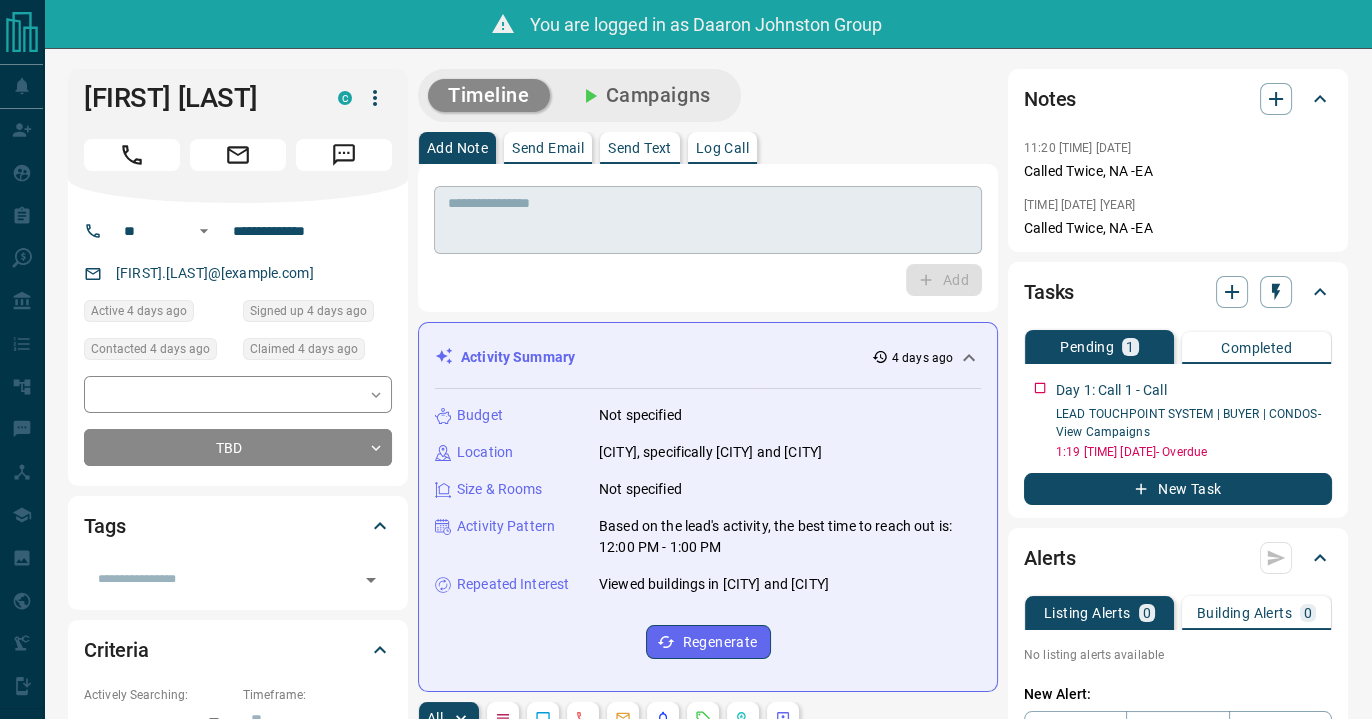 click on "* ​" at bounding box center (708, 220) 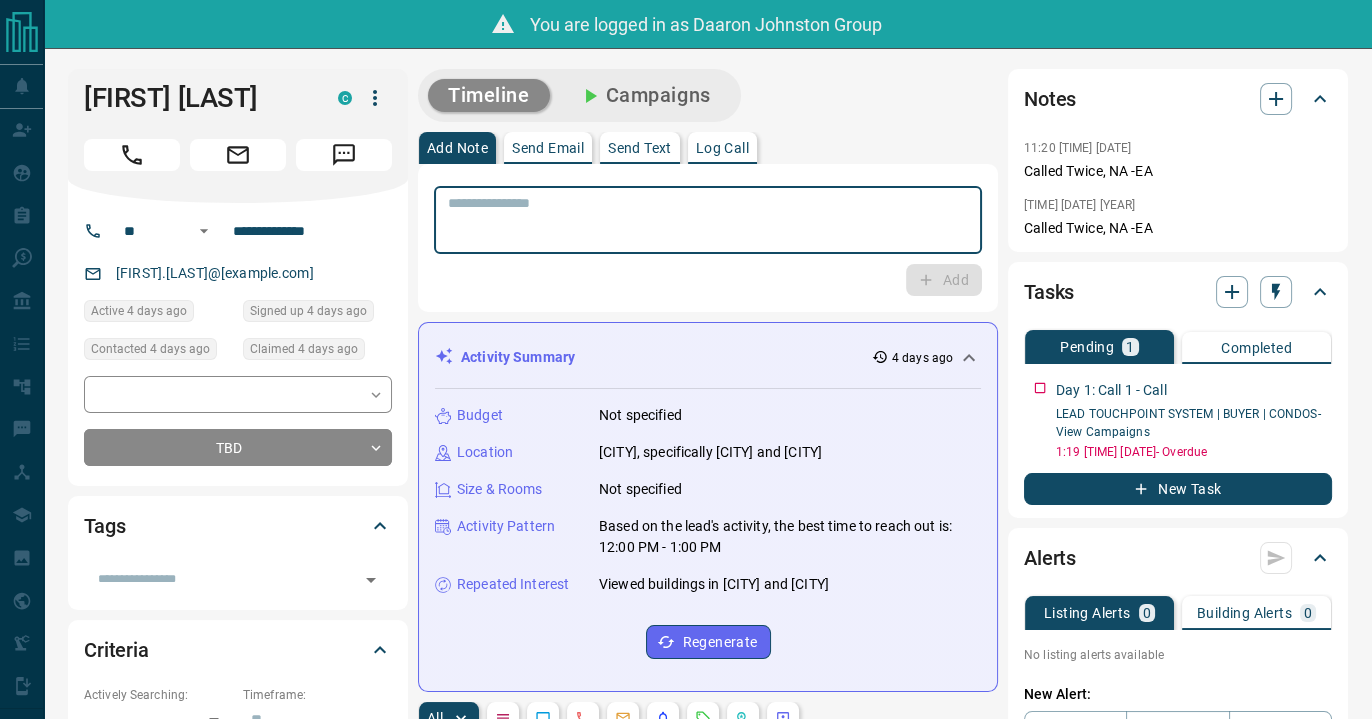 click on "11:20 am  Aug 4 2025 Called Twice, NA -EA 1:18 pm  Aug 1 2025 Called Twice, NA -EA" at bounding box center (1178, 187) 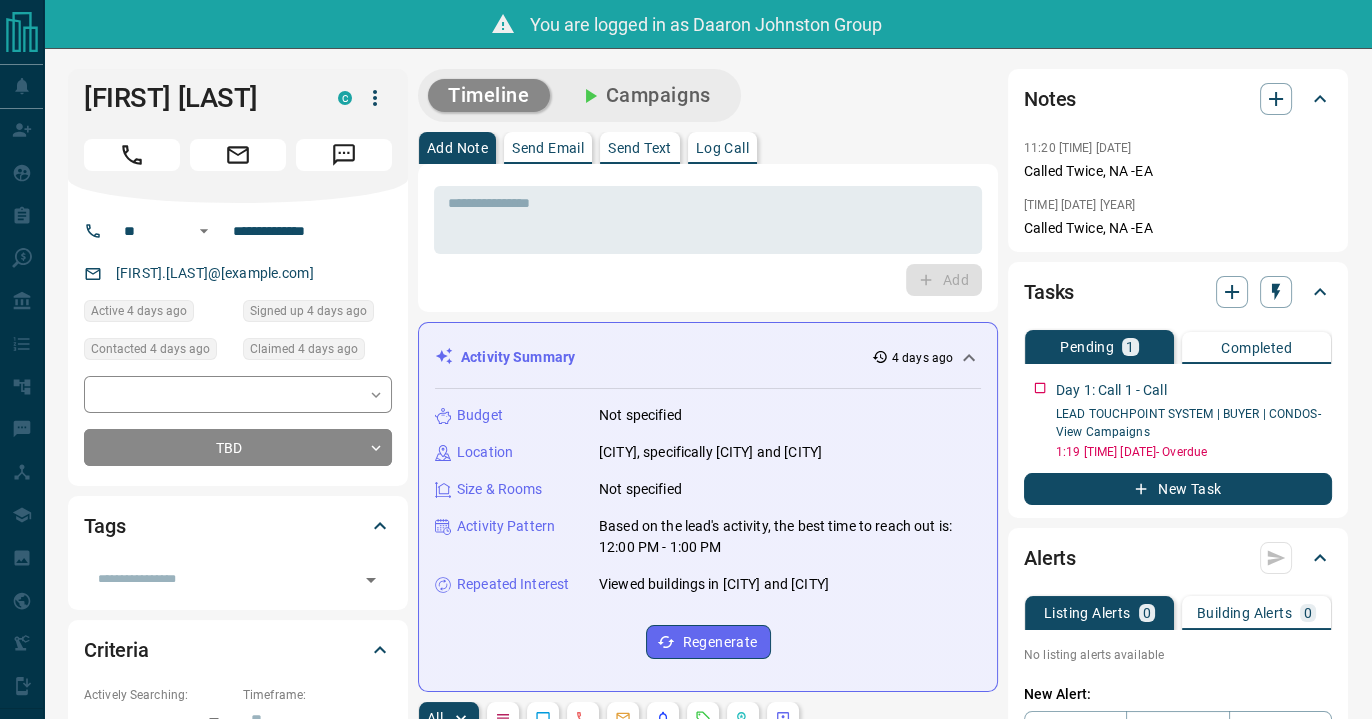 click on "Called Twice, NA -EA" at bounding box center [1178, 171] 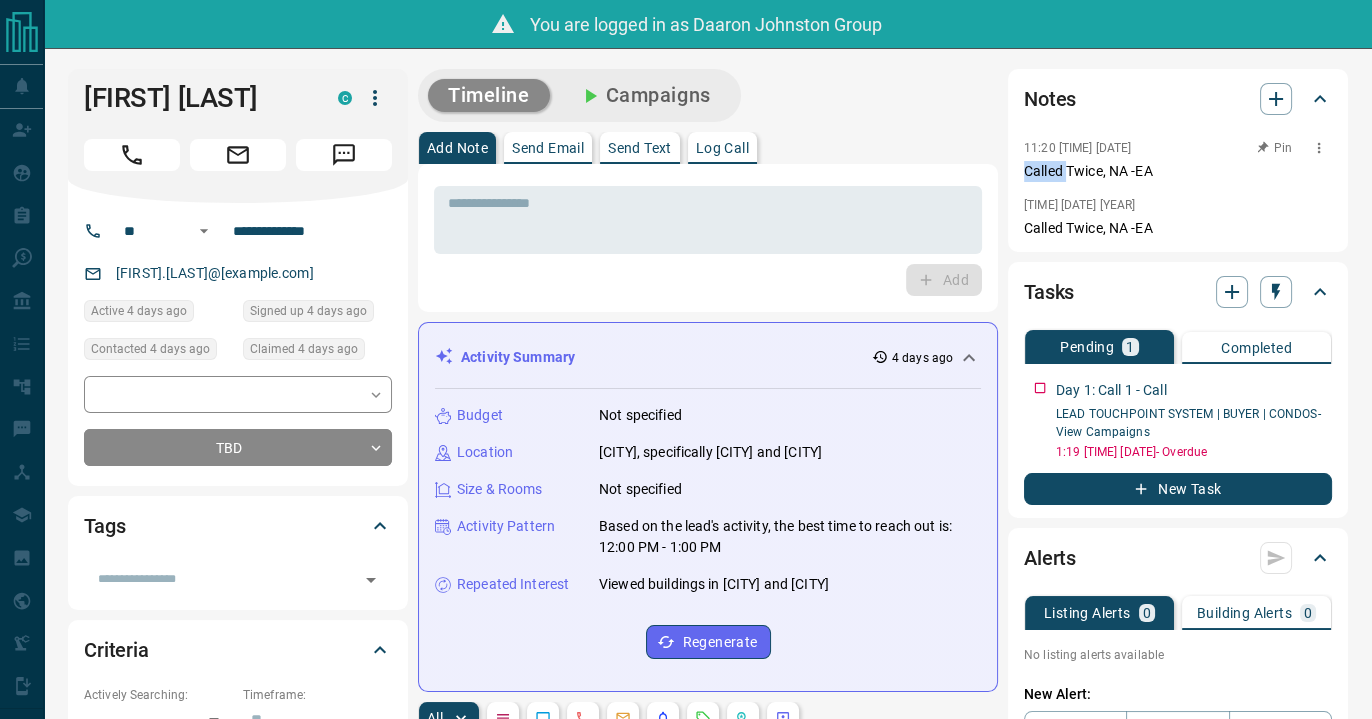 click on "Called Twice, NA -EA" at bounding box center [1178, 171] 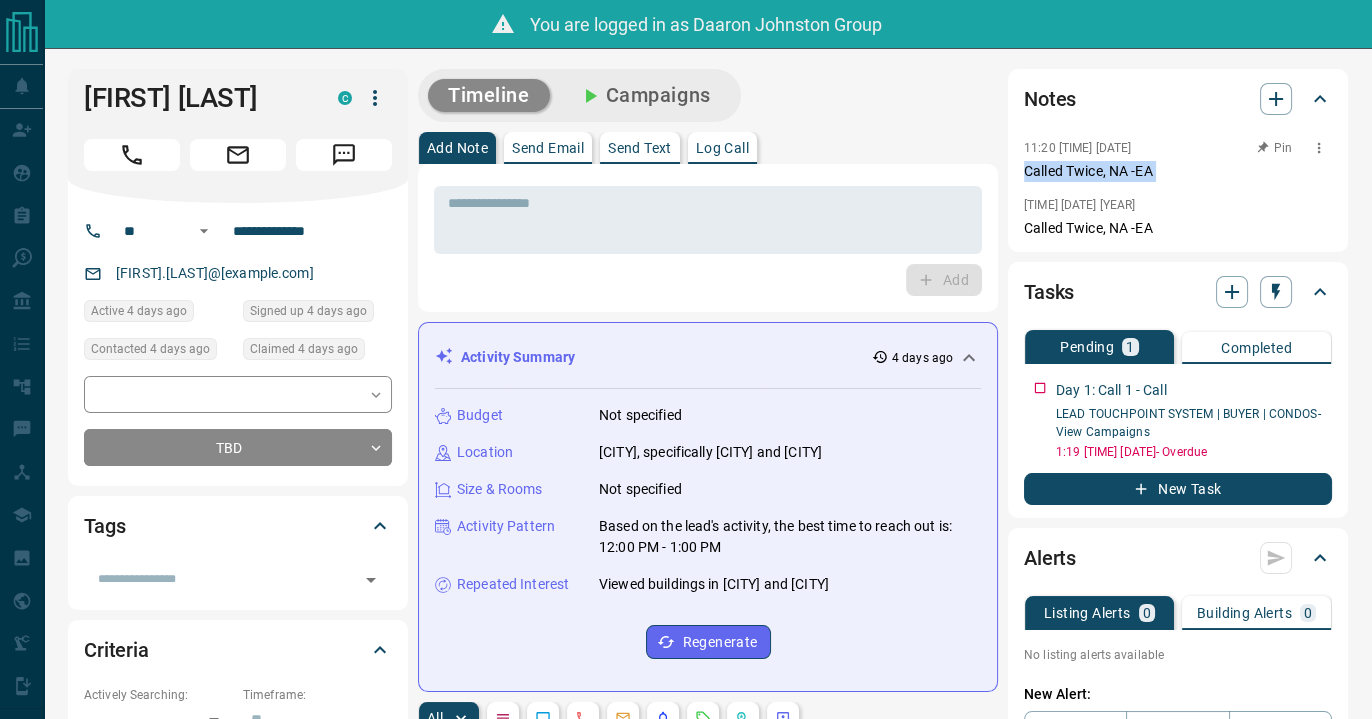 click on "Called Twice, NA -EA" at bounding box center [1178, 171] 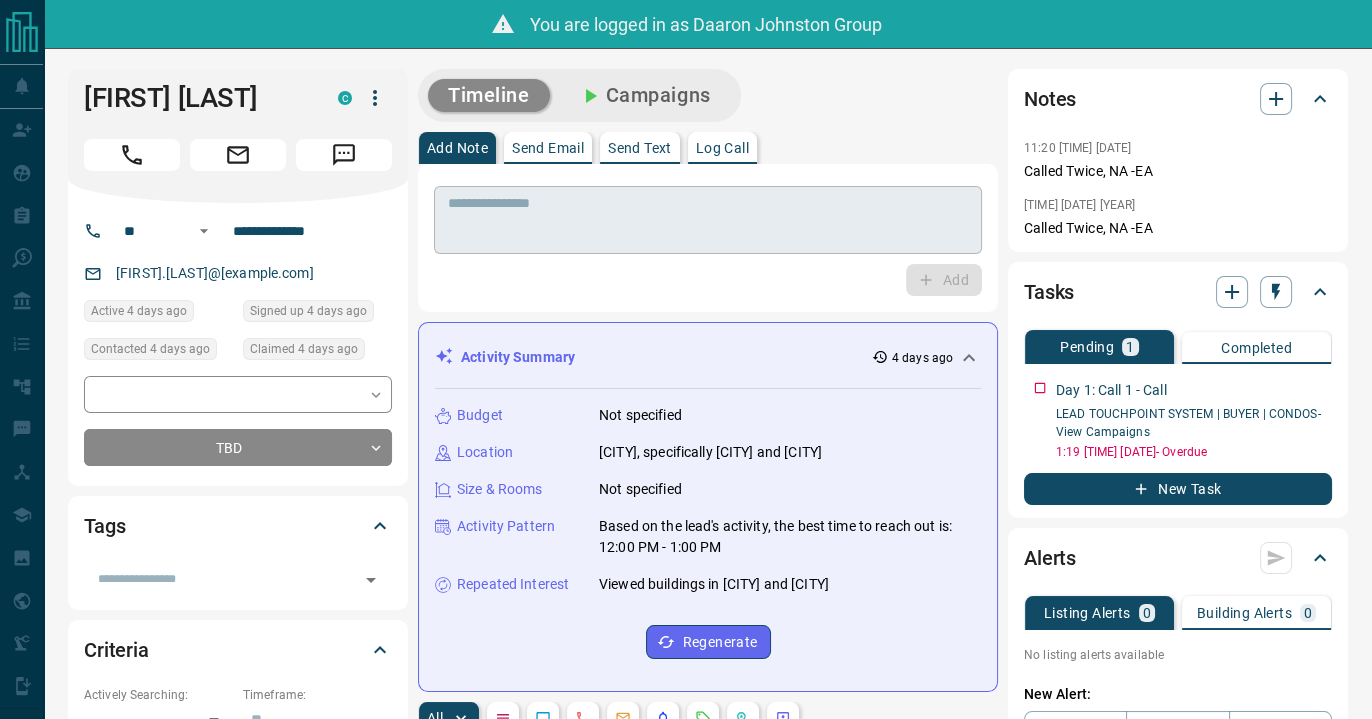 click at bounding box center [708, 220] 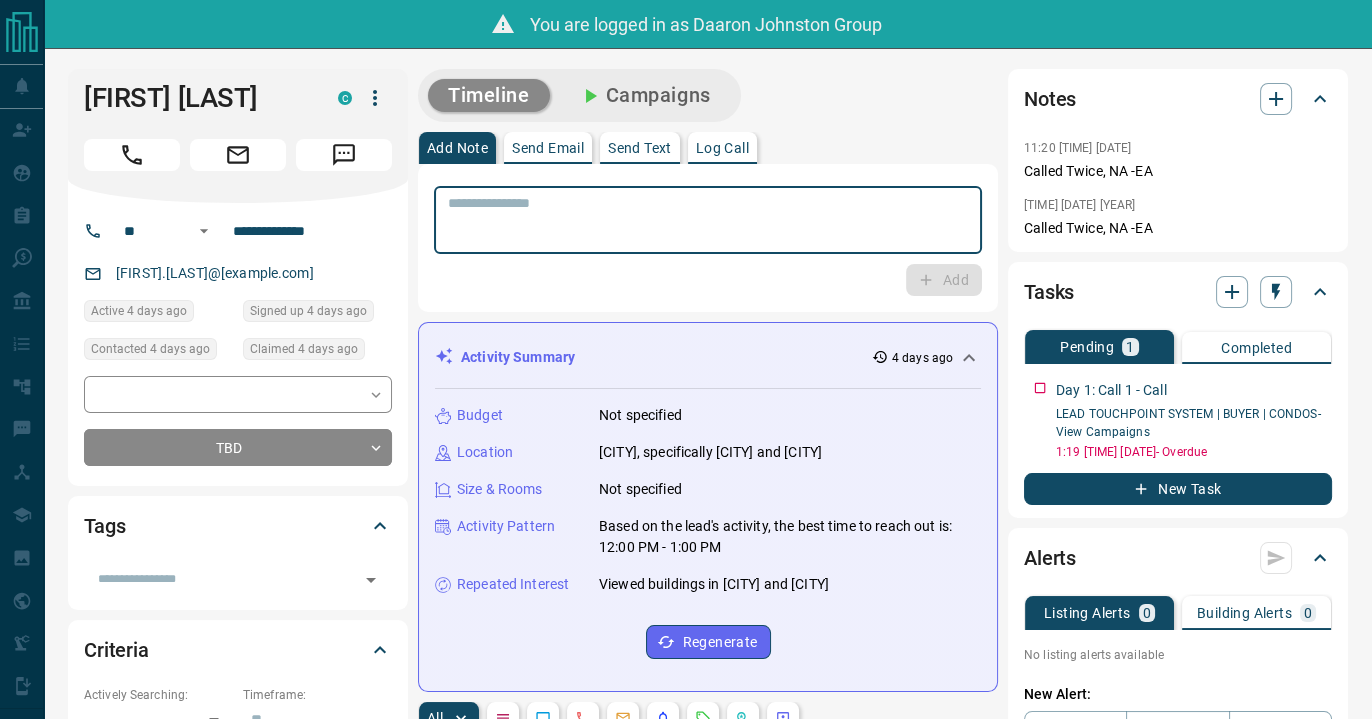 paste on "**********" 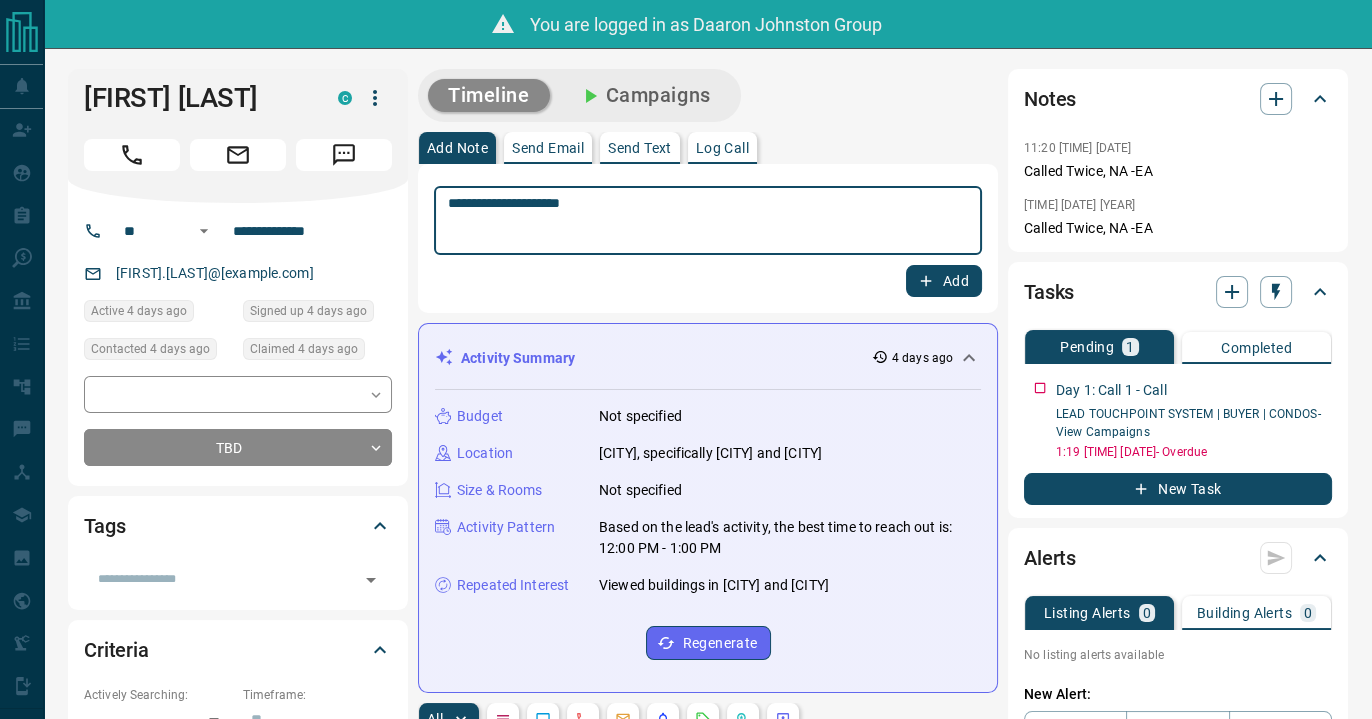 type on "**********" 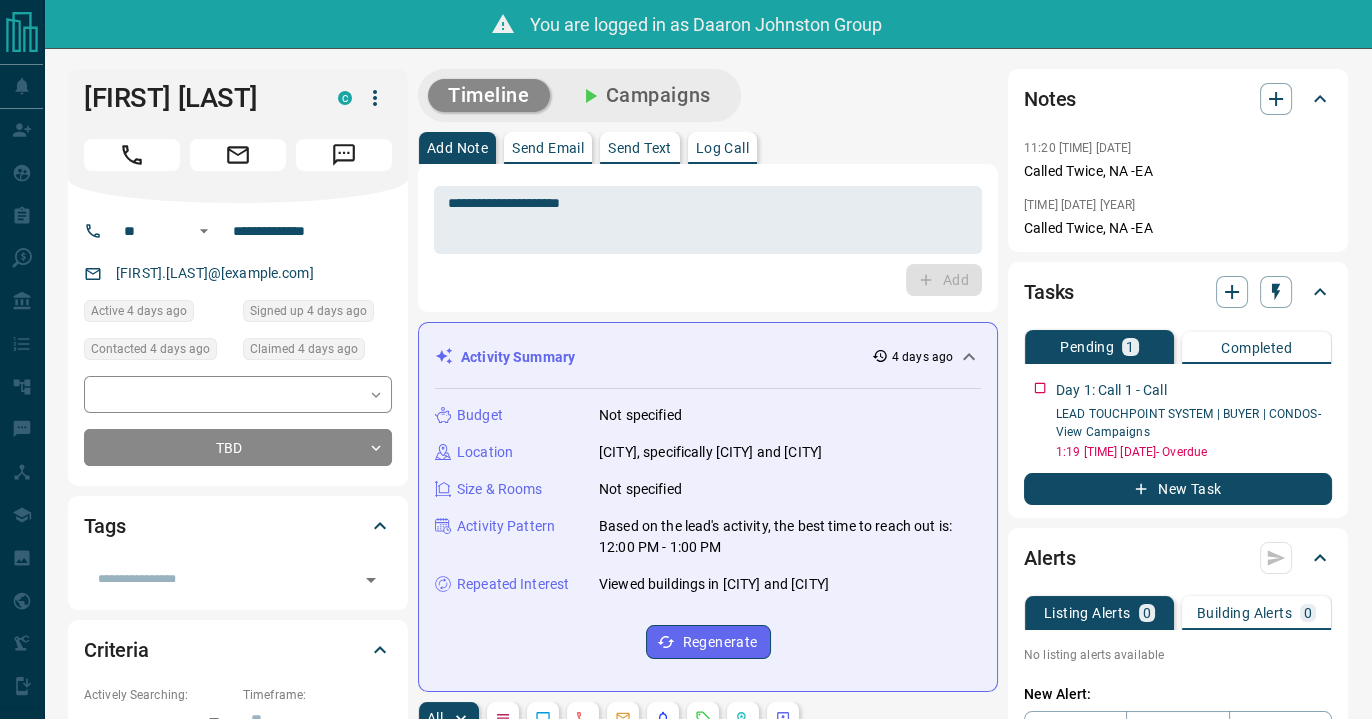 click on "Add Note Send Email Send Text Log Call" at bounding box center (708, 148) 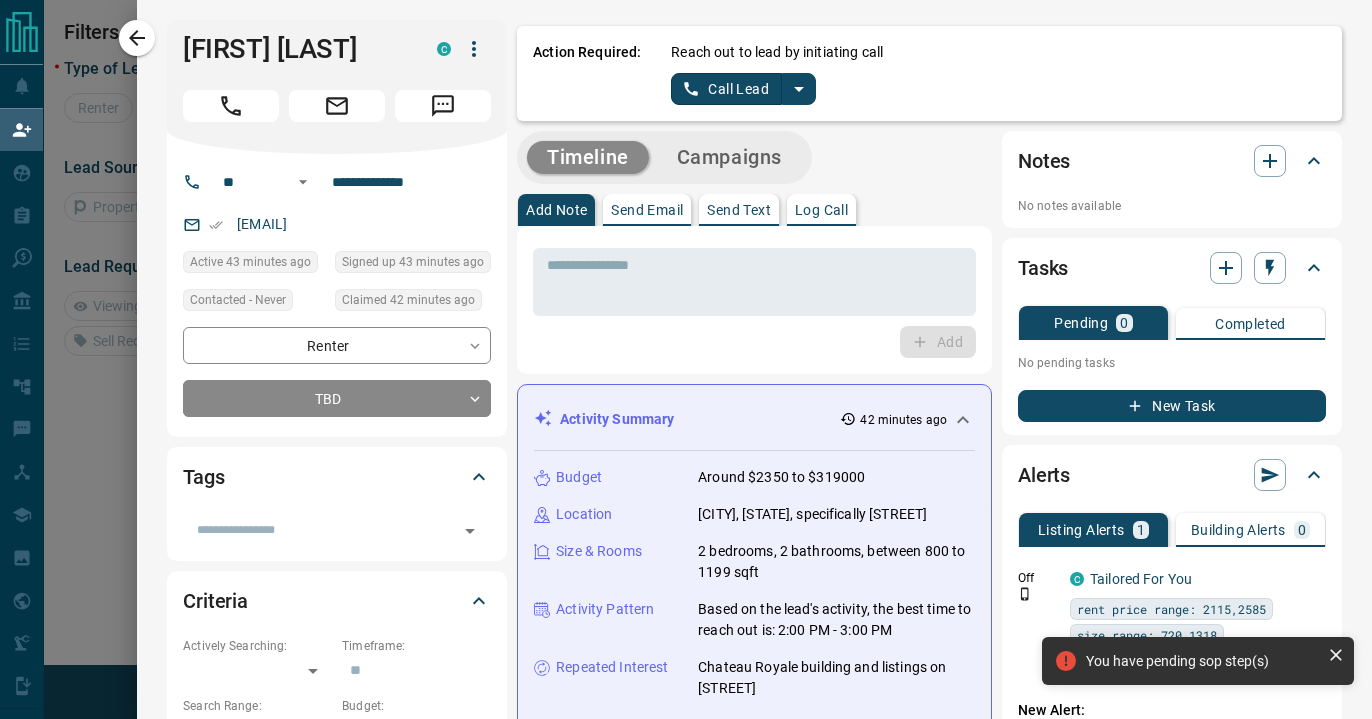 scroll, scrollTop: 0, scrollLeft: 0, axis: both 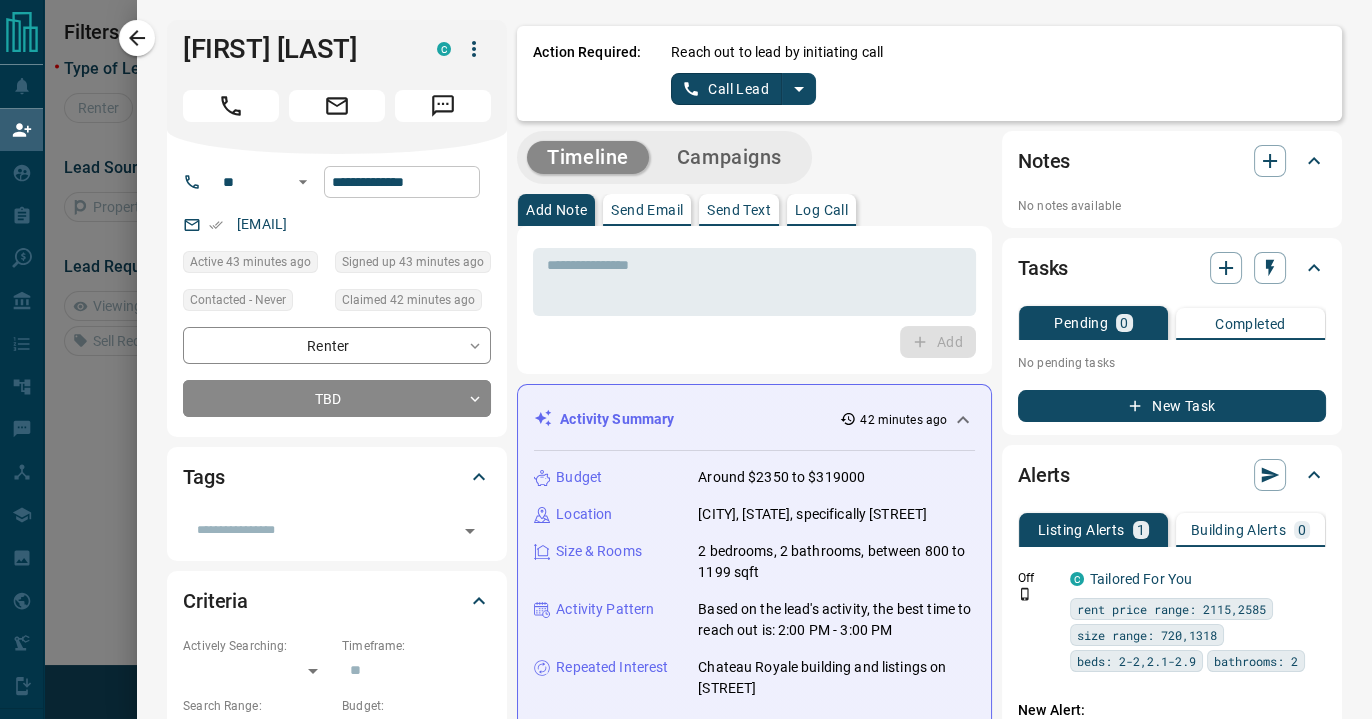 click on "**********" at bounding box center [402, 182] 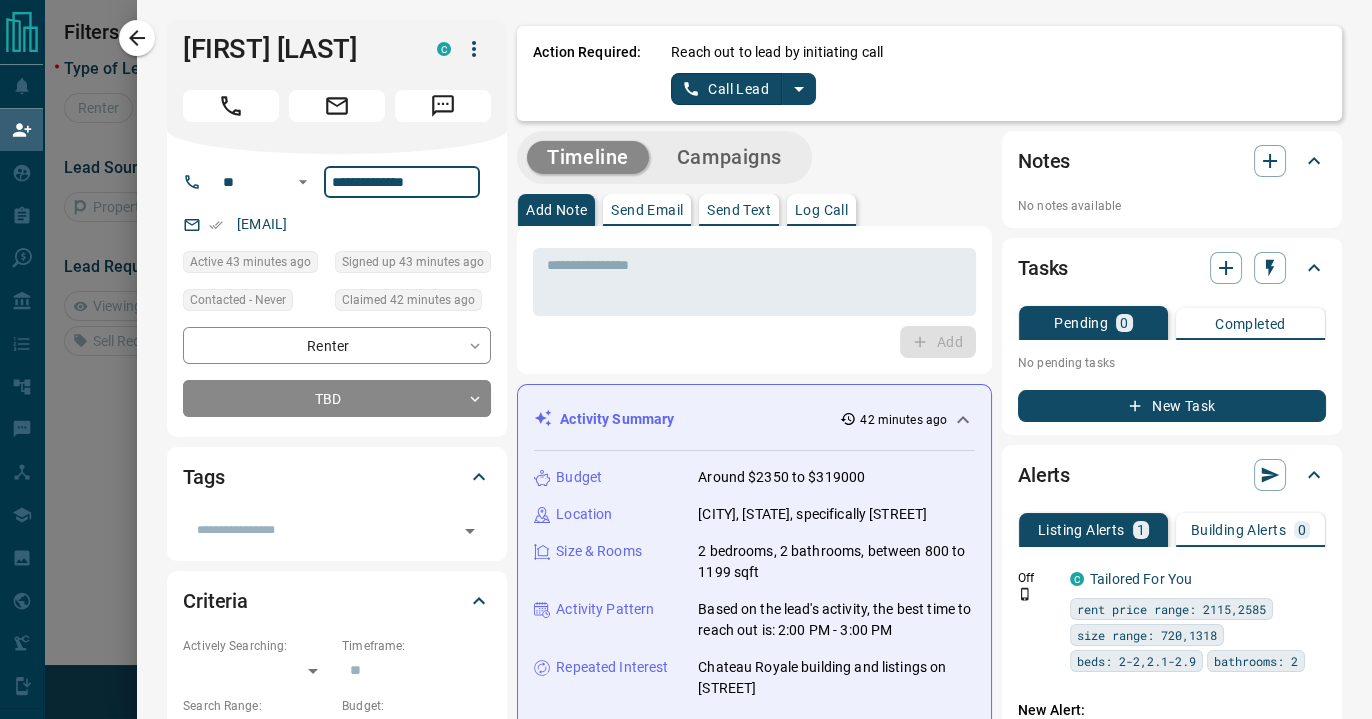 click on "**********" at bounding box center [402, 182] 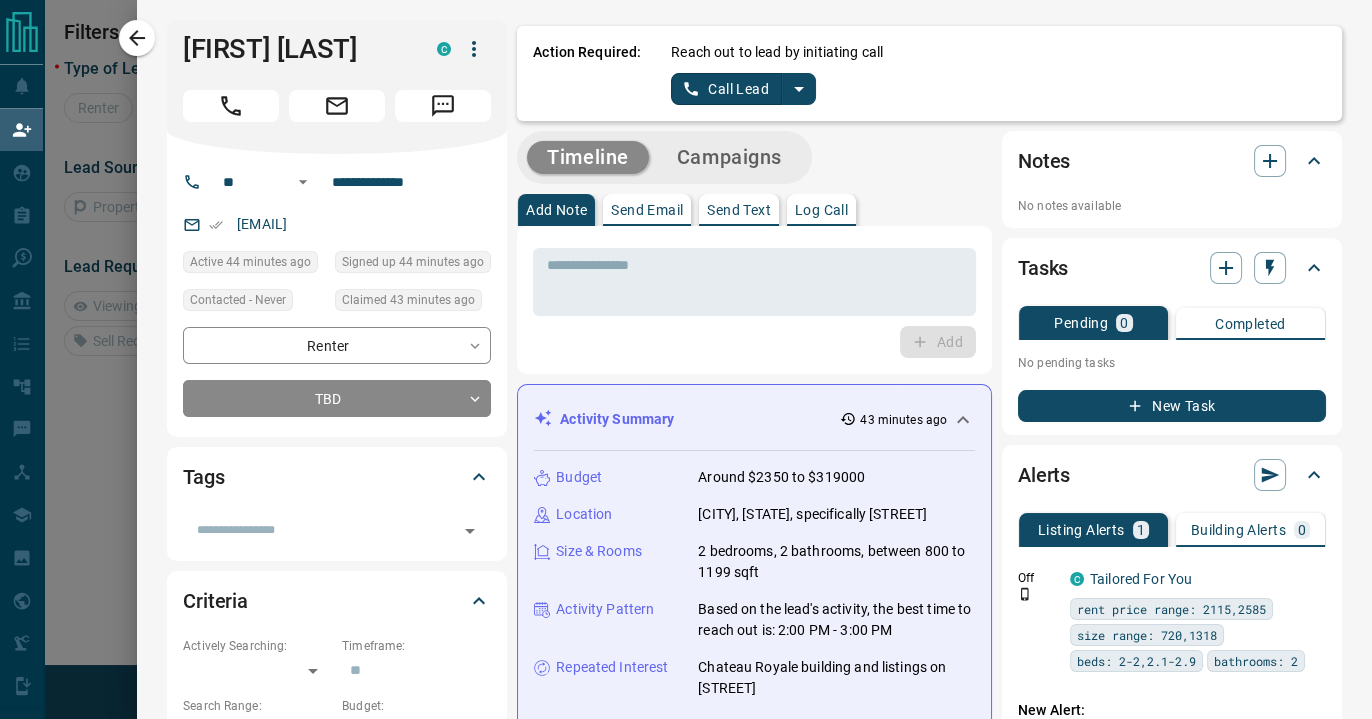 click on "**********" at bounding box center [754, 1290] 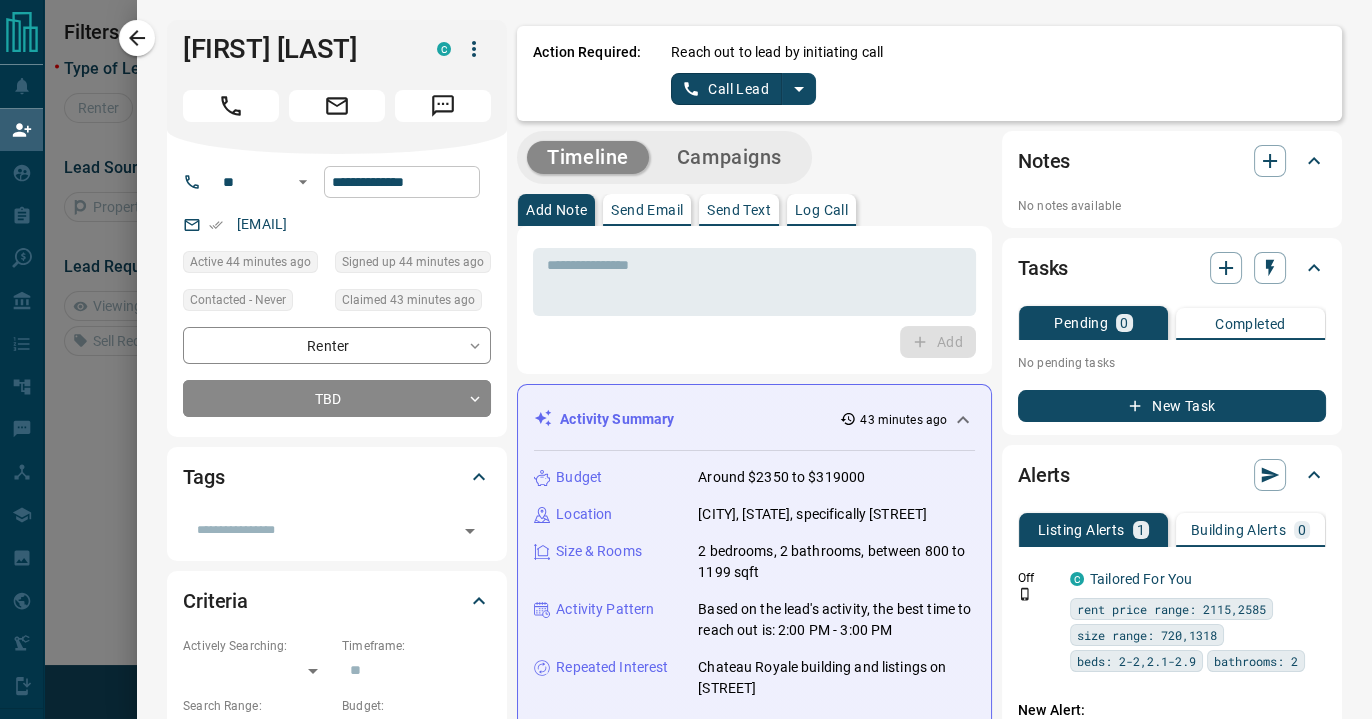 click on "**********" at bounding box center (402, 182) 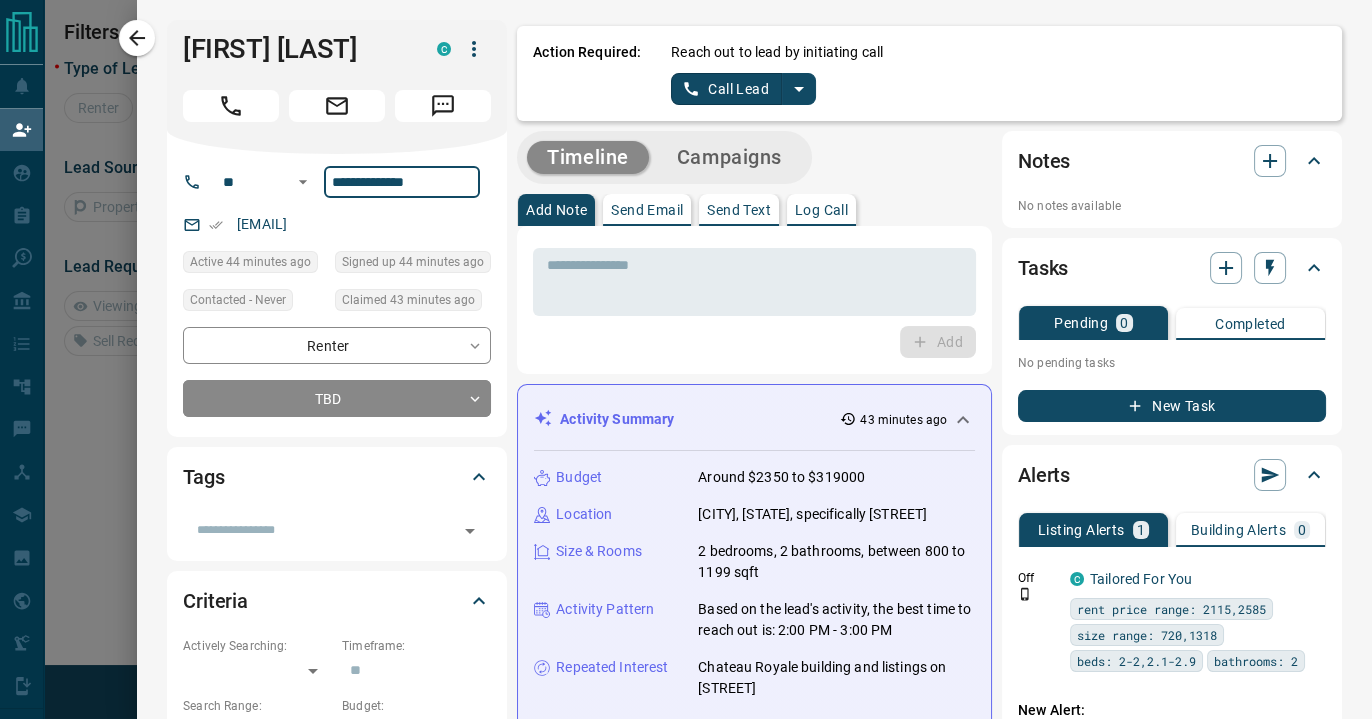 click on "**********" at bounding box center (402, 182) 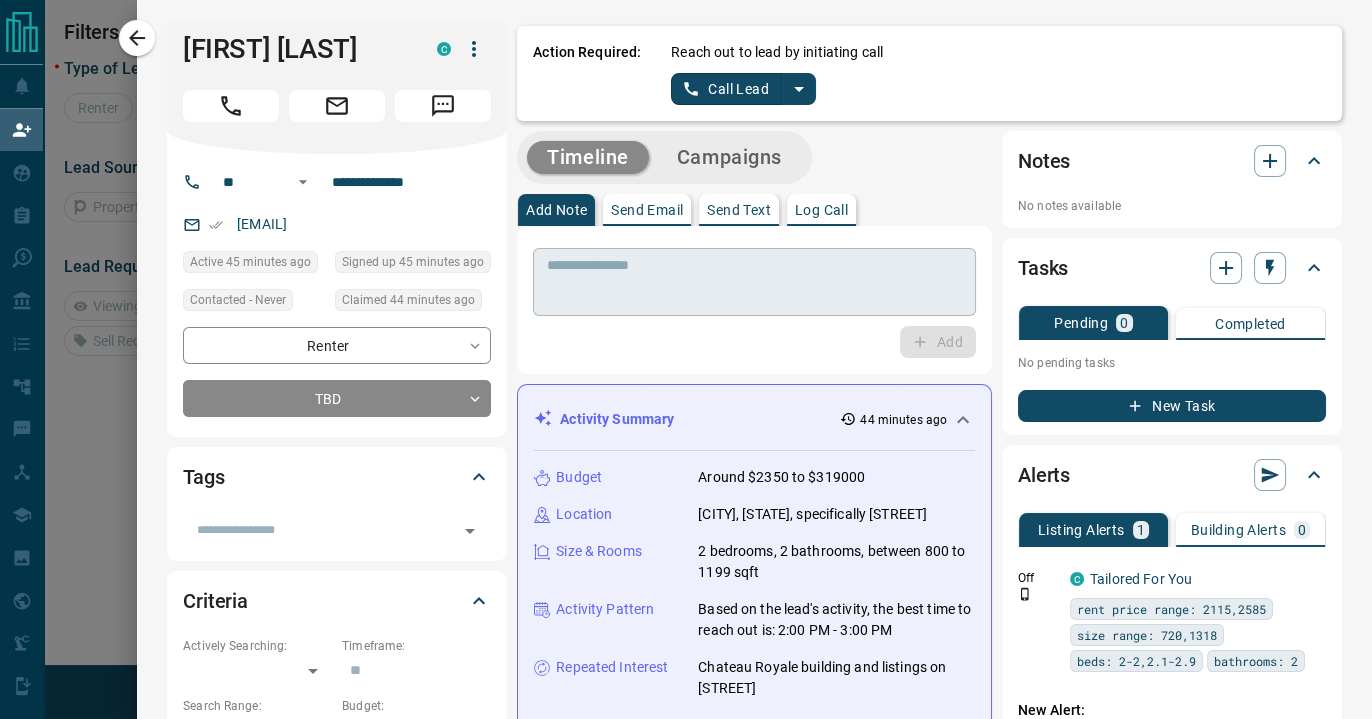 click at bounding box center [754, 282] 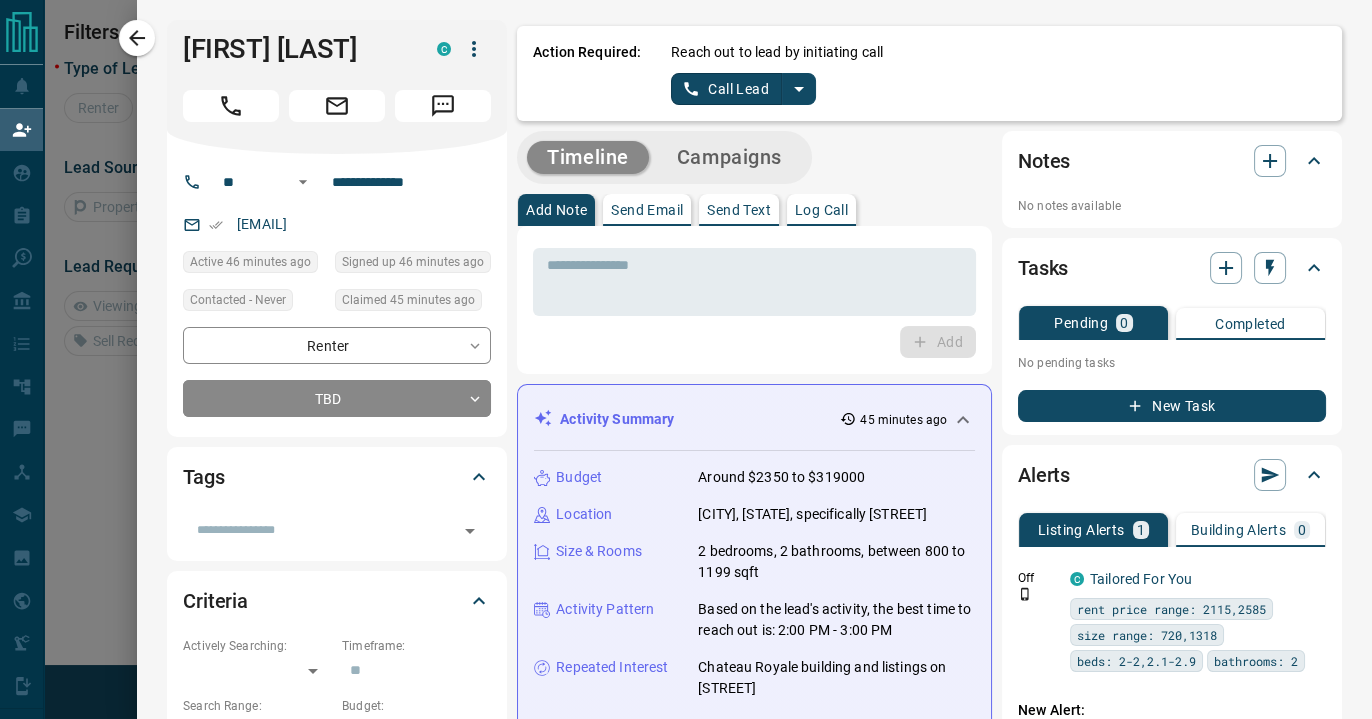 click 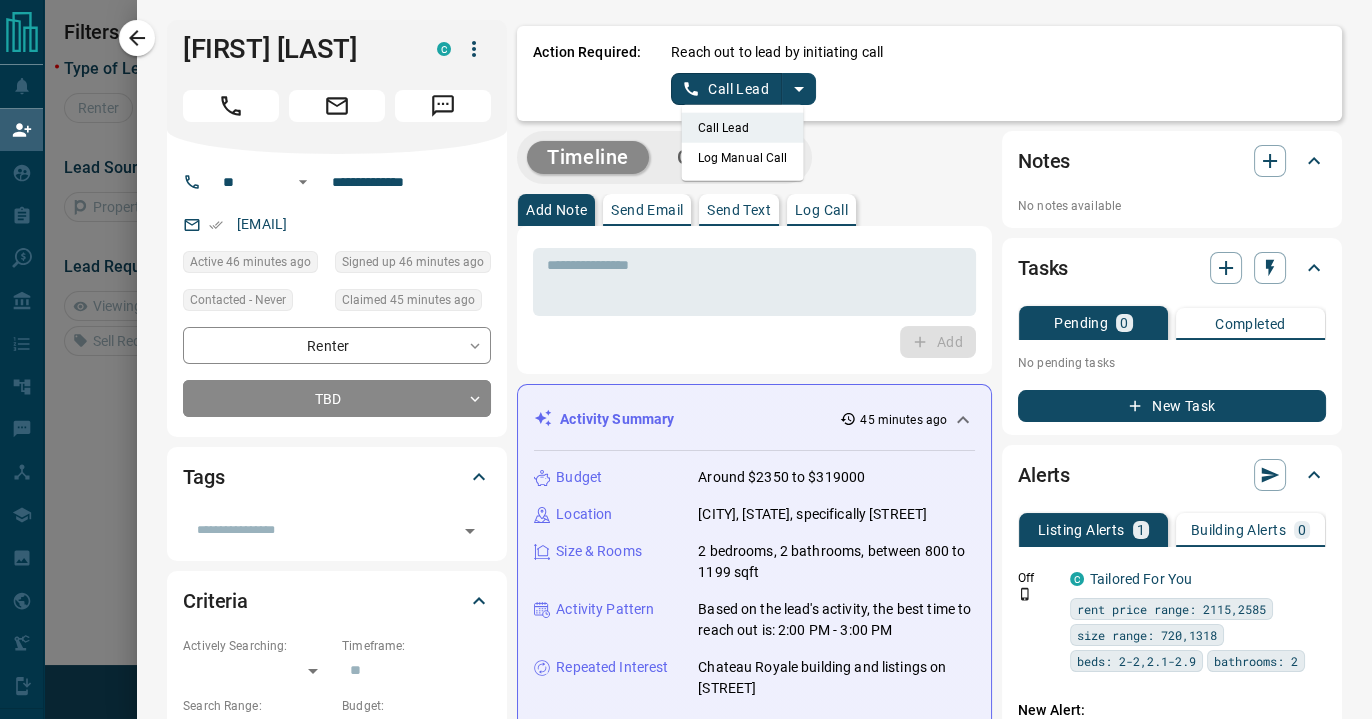 click on "Call Lead Log Manual Call" at bounding box center (743, 143) 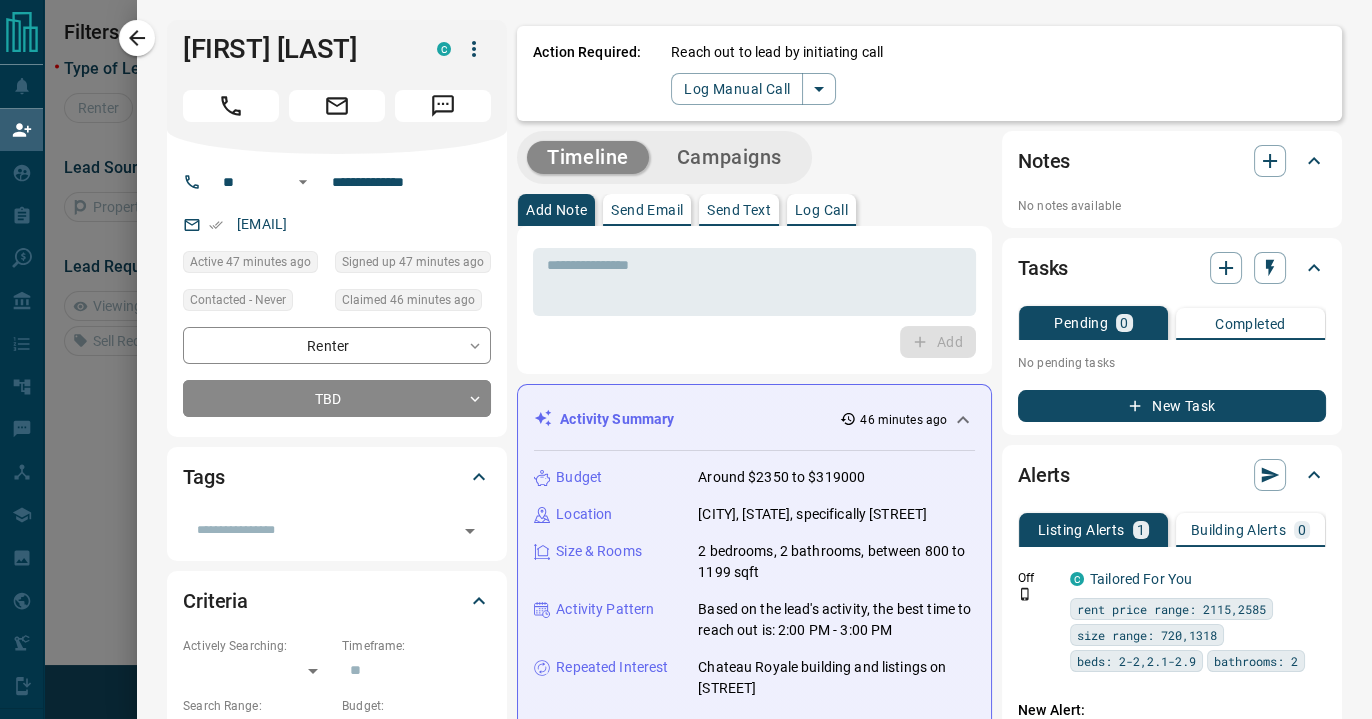 click on "Log Manual Call" at bounding box center (737, 89) 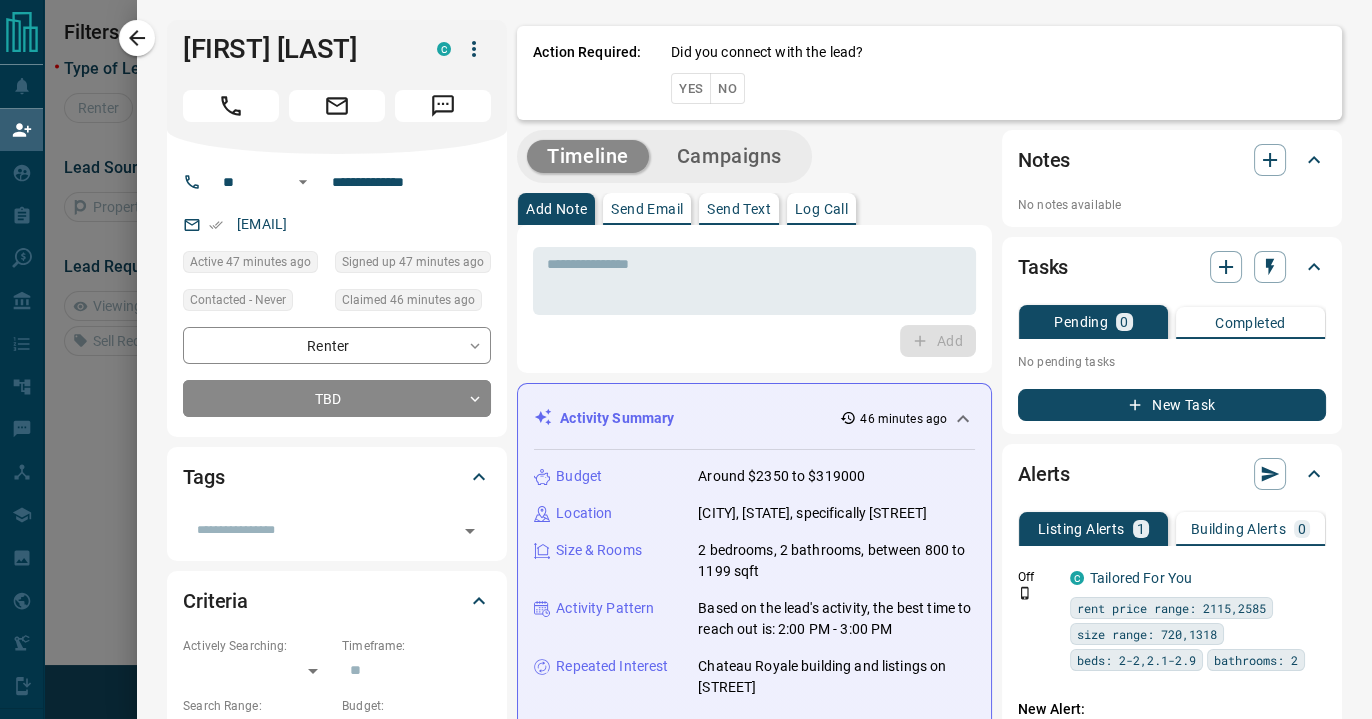 click on "Yes" at bounding box center (691, 88) 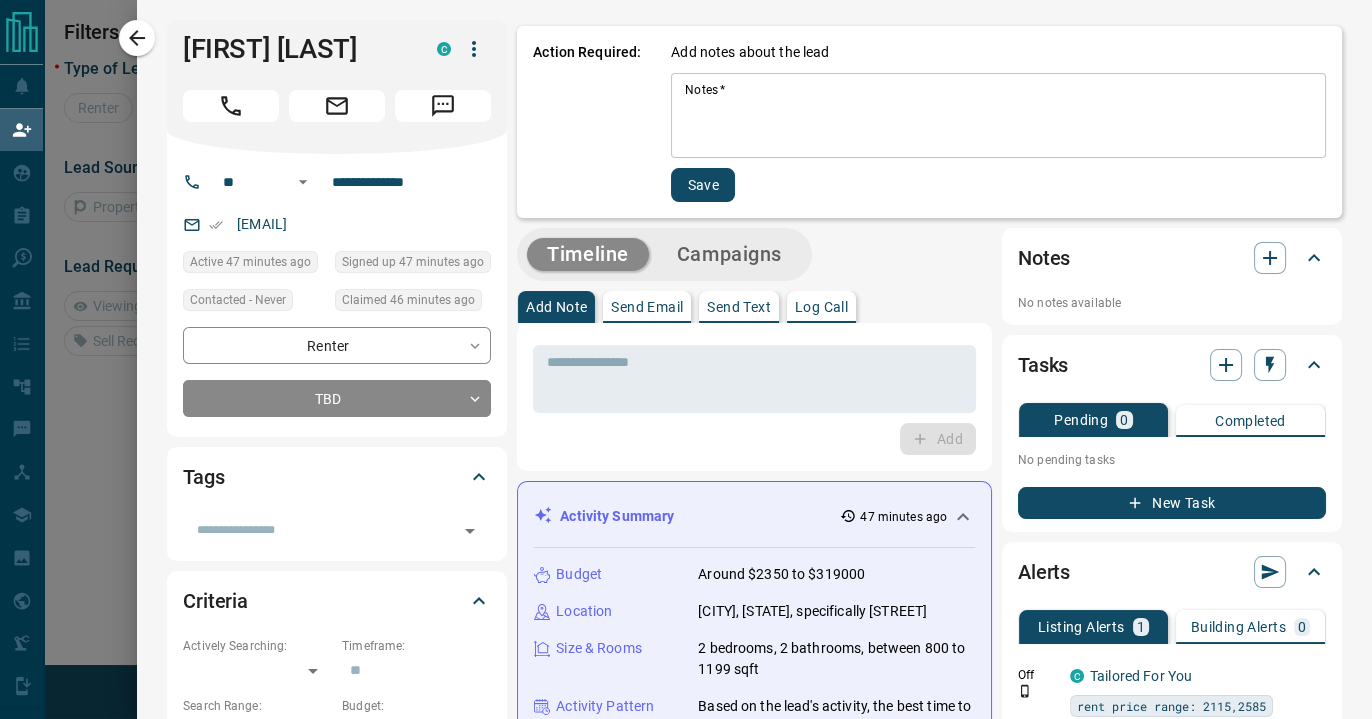 click on "Notes   *" at bounding box center [998, 116] 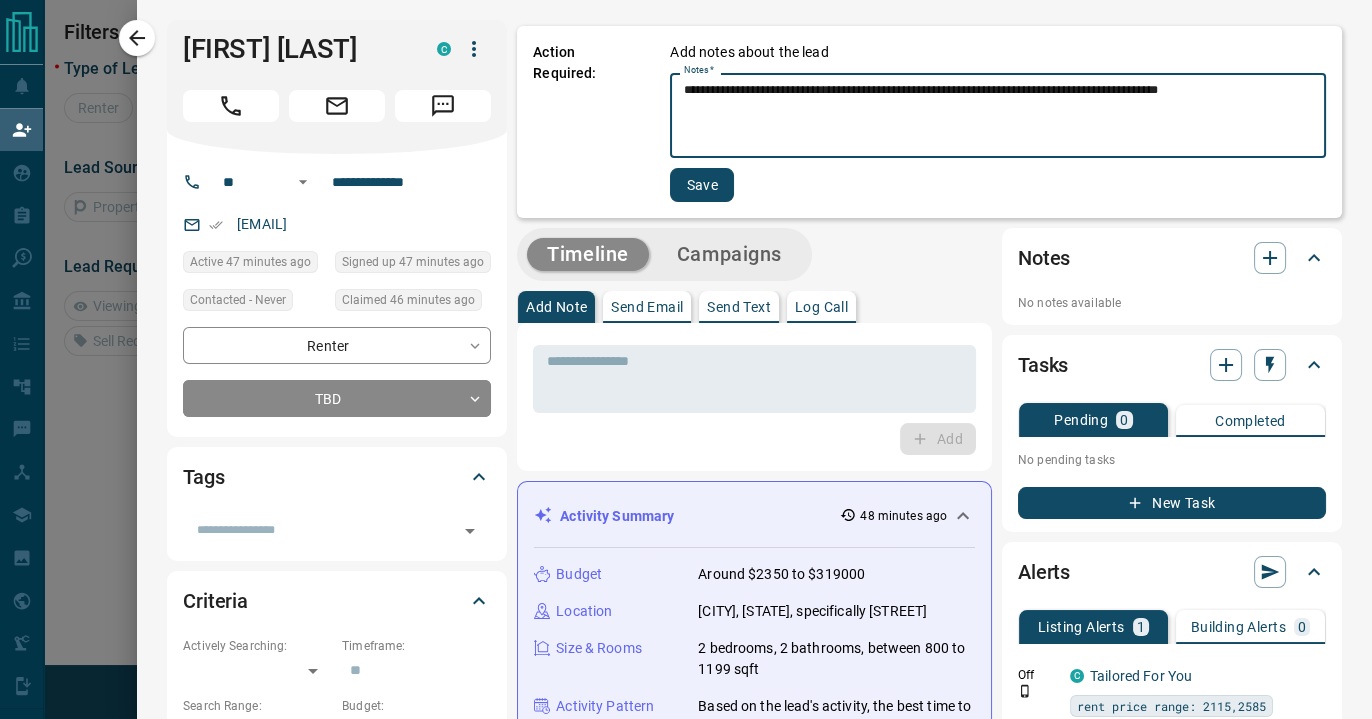 type on "**********" 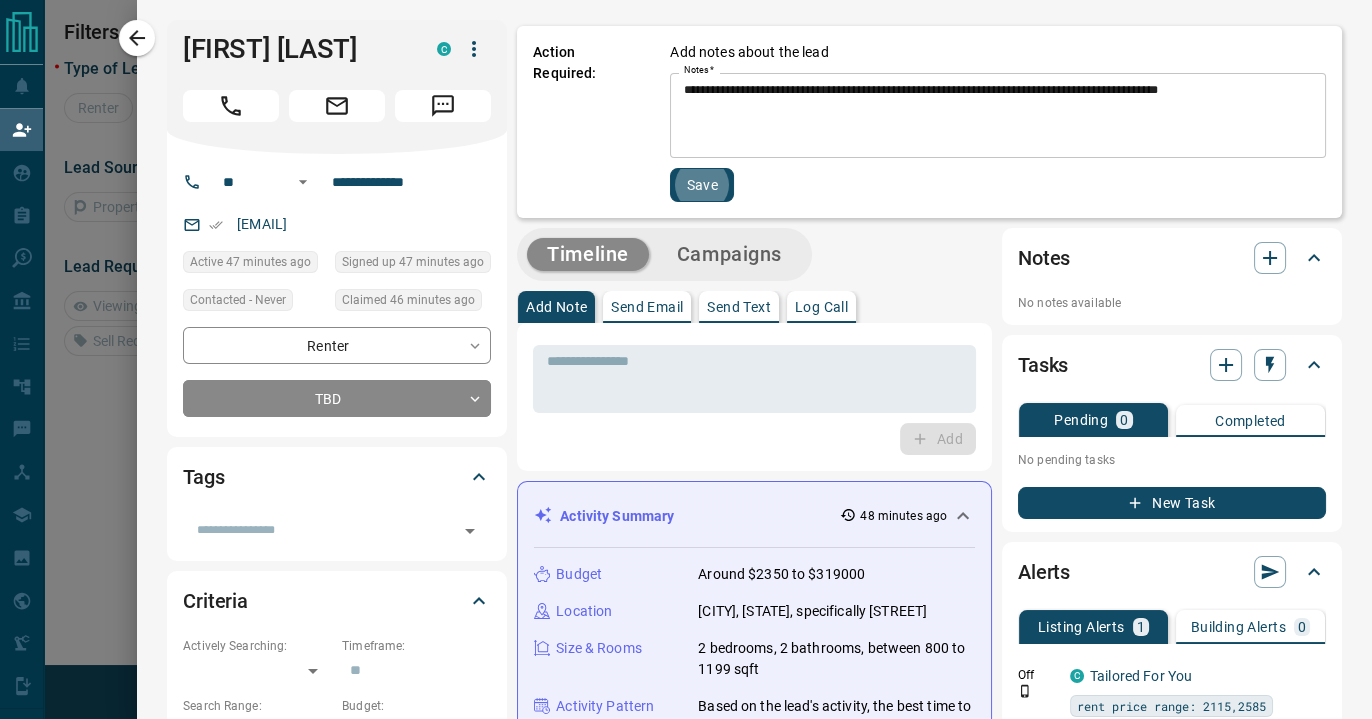 type 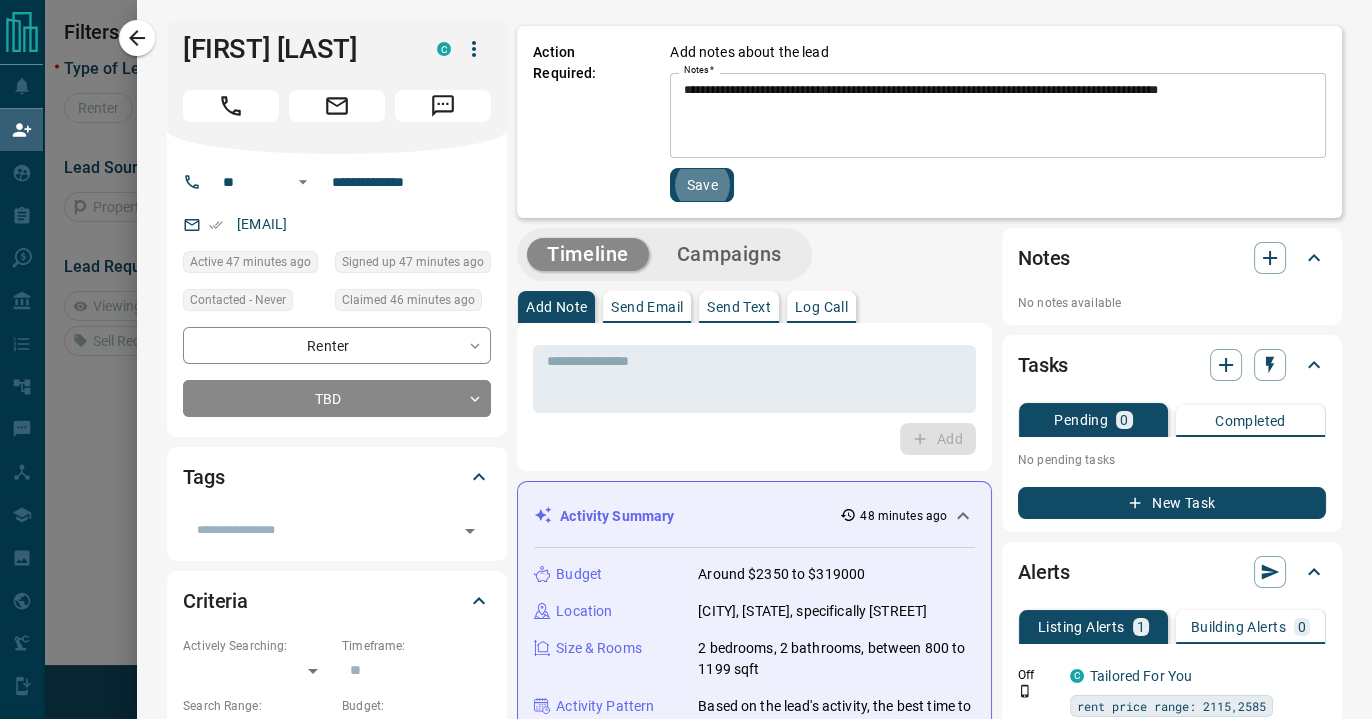 click on "Save" at bounding box center [702, 185] 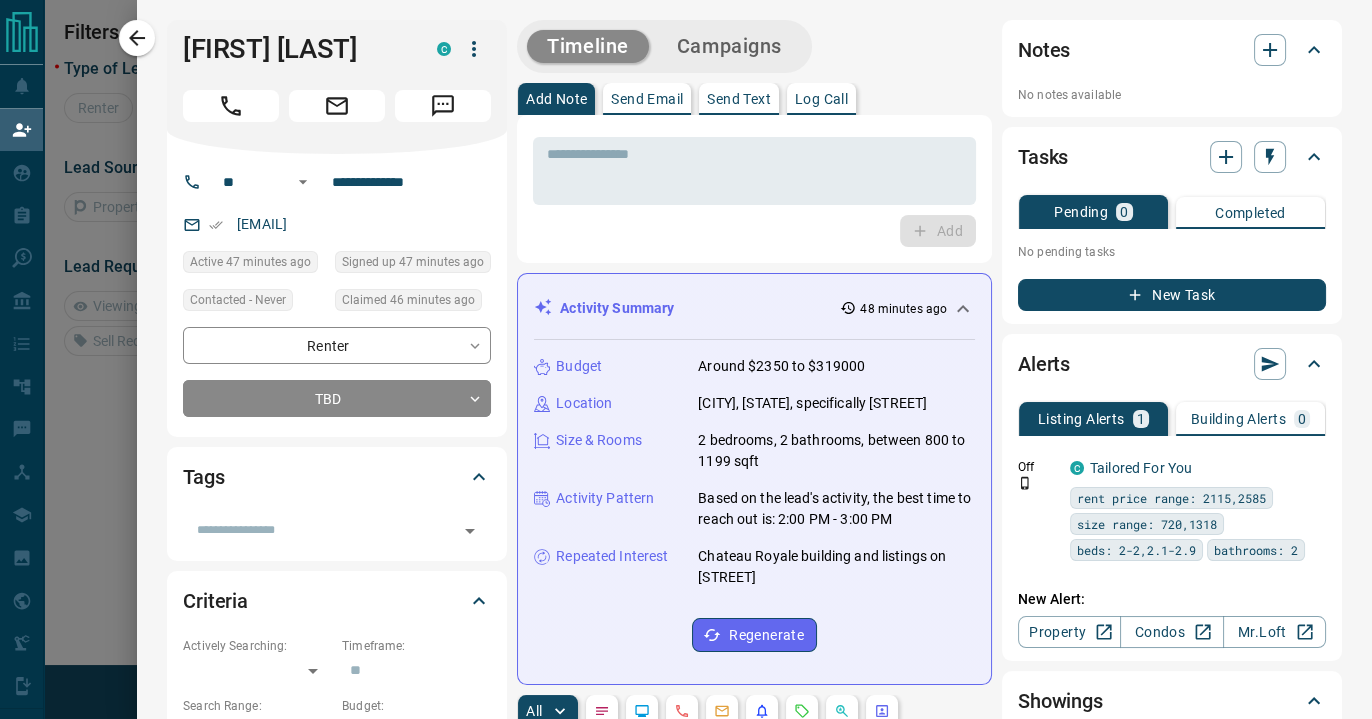 click on "Add Note Send Email Send Text Log Call" at bounding box center [754, 99] 